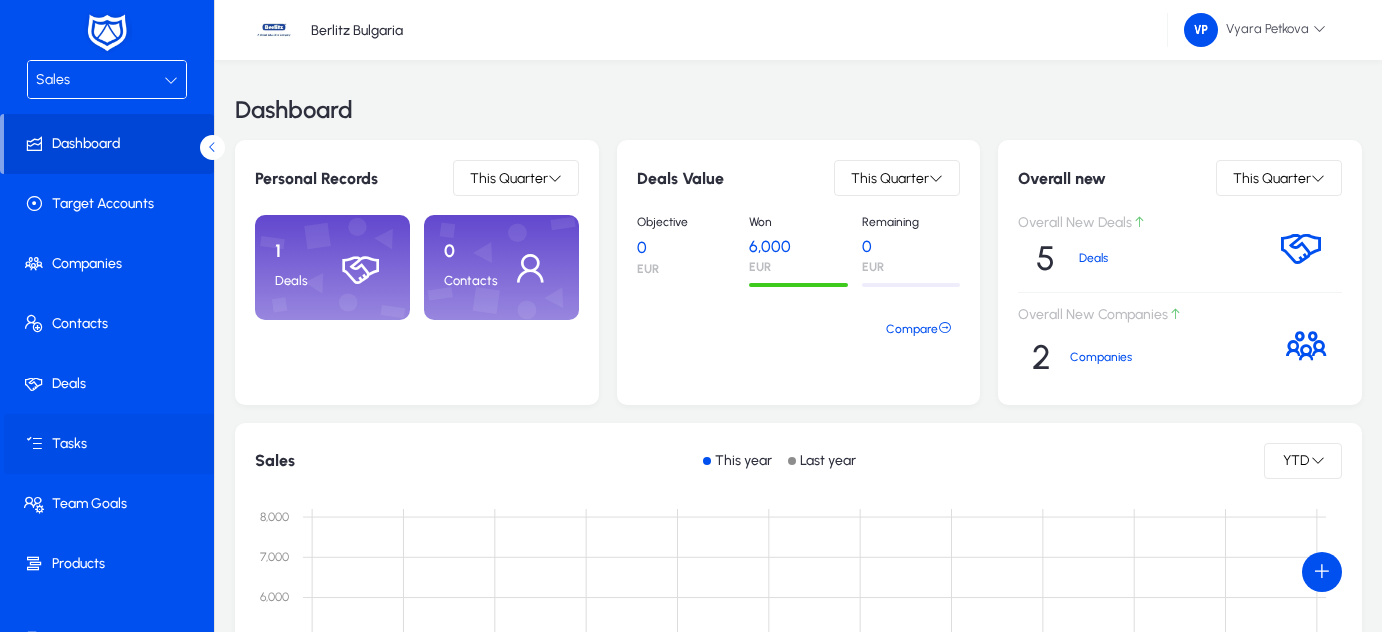 scroll, scrollTop: 0, scrollLeft: 0, axis: both 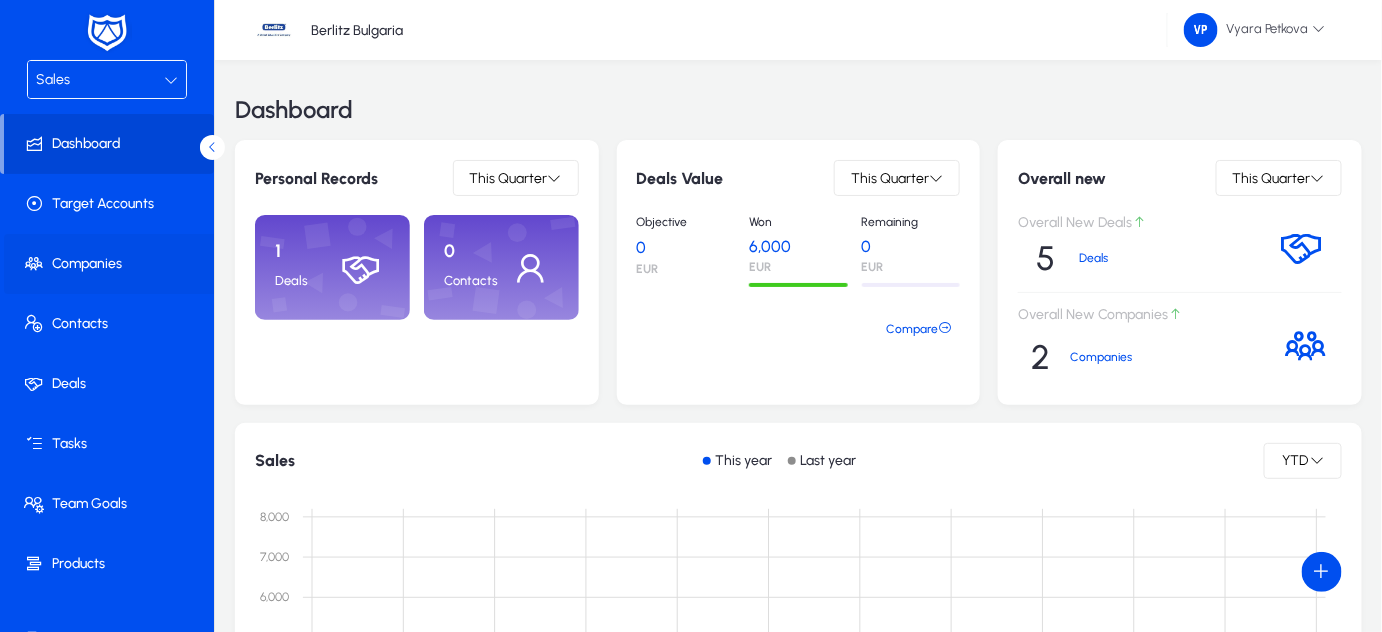click on "Companies" 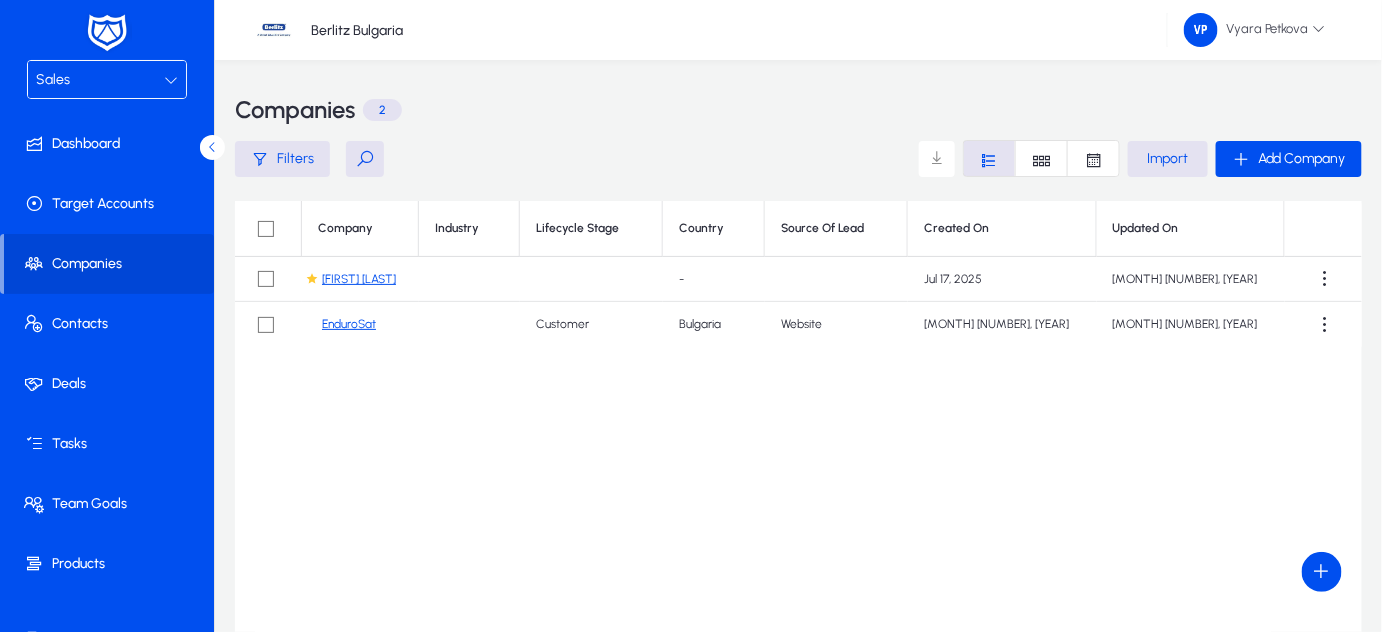 click at bounding box center [171, 80] 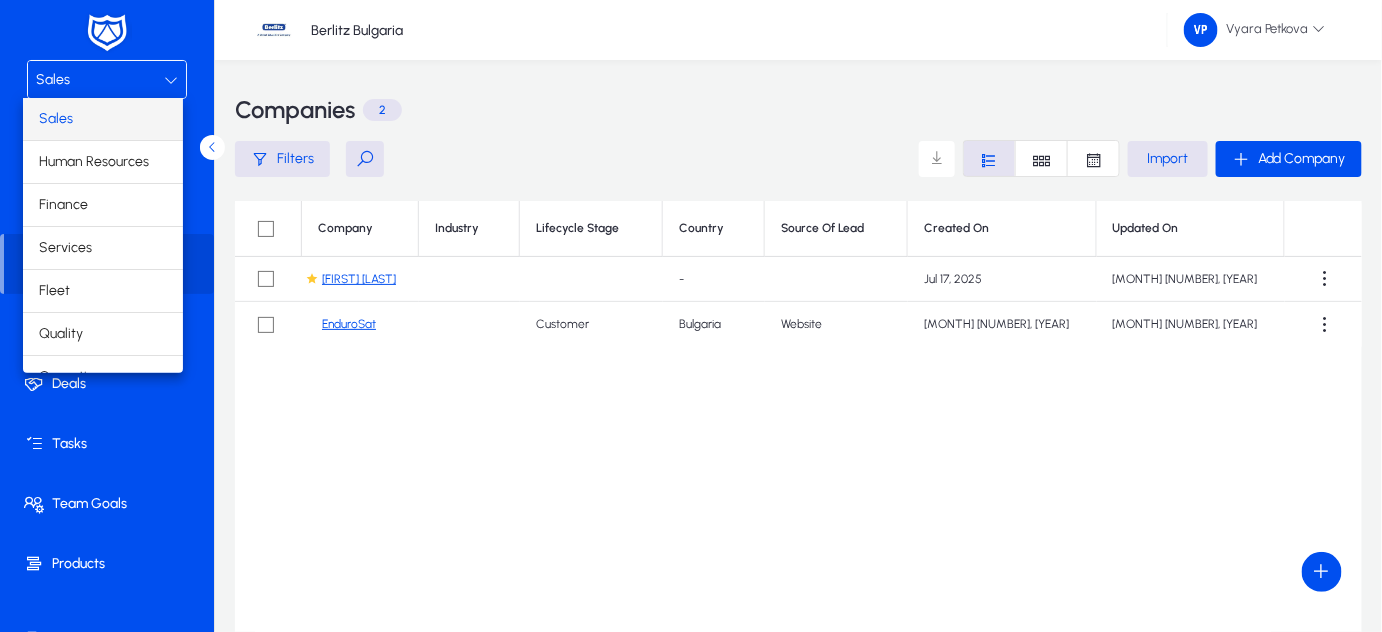 scroll, scrollTop: 65, scrollLeft: 0, axis: vertical 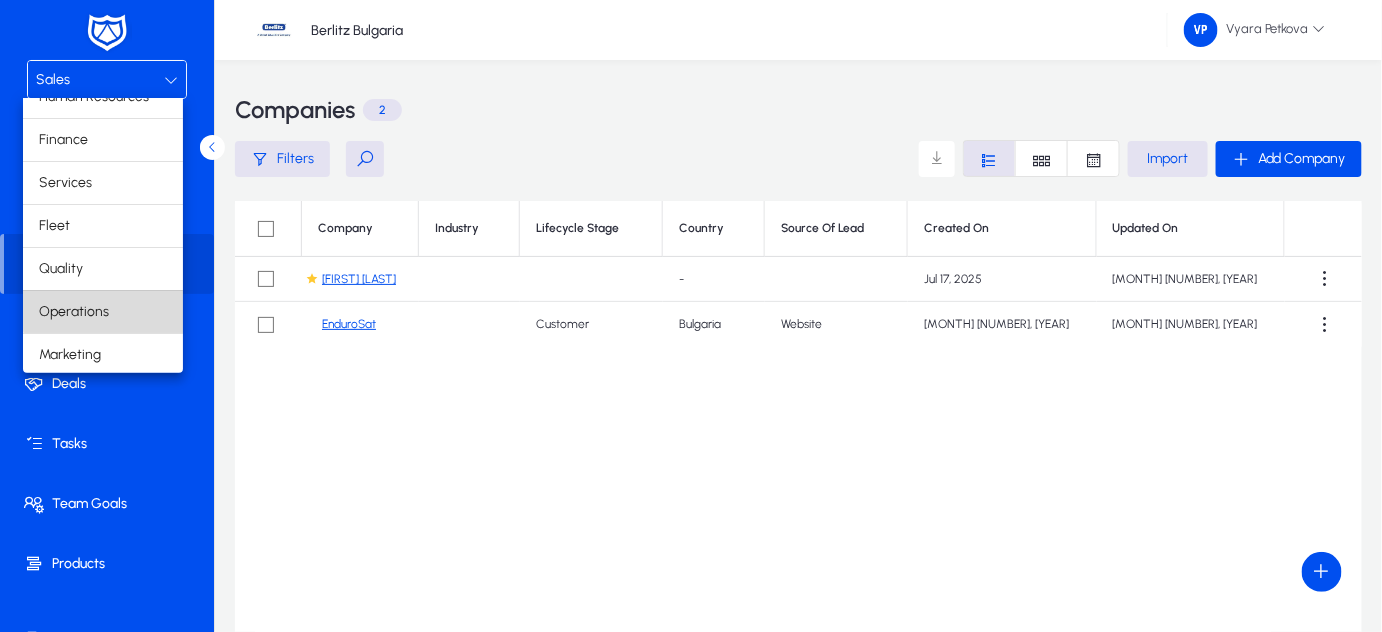 click on "Operations" at bounding box center (74, 312) 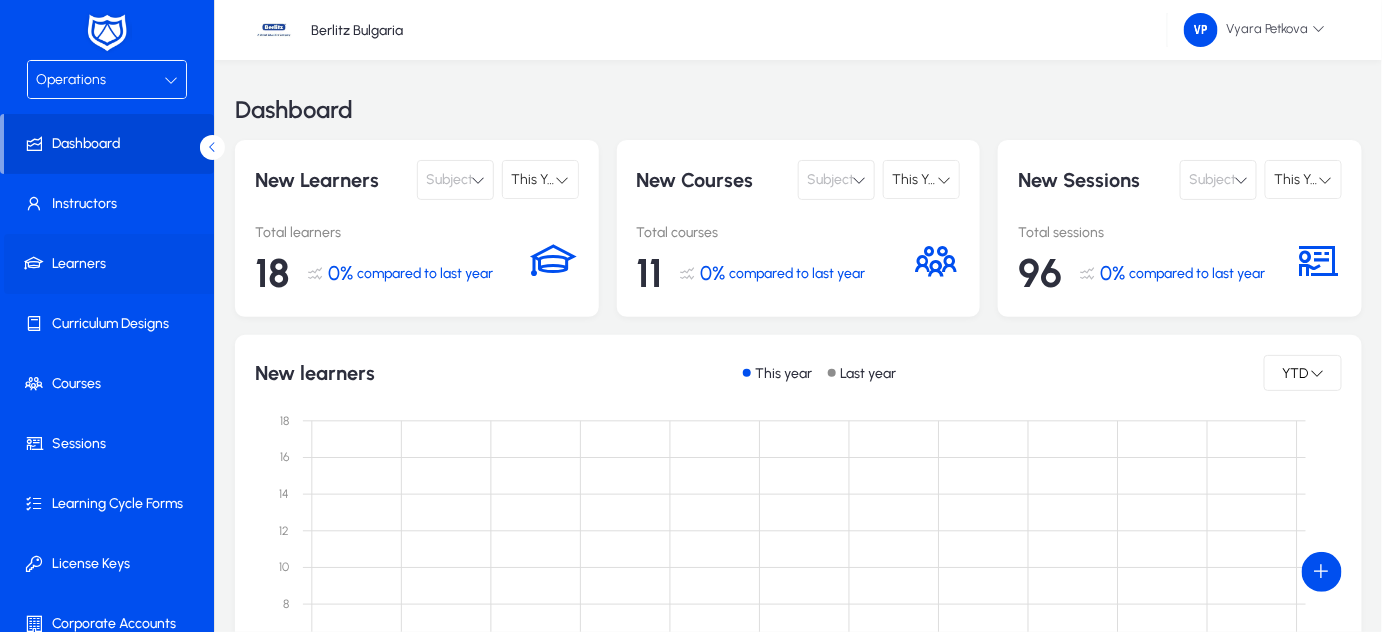 click on "Learners" 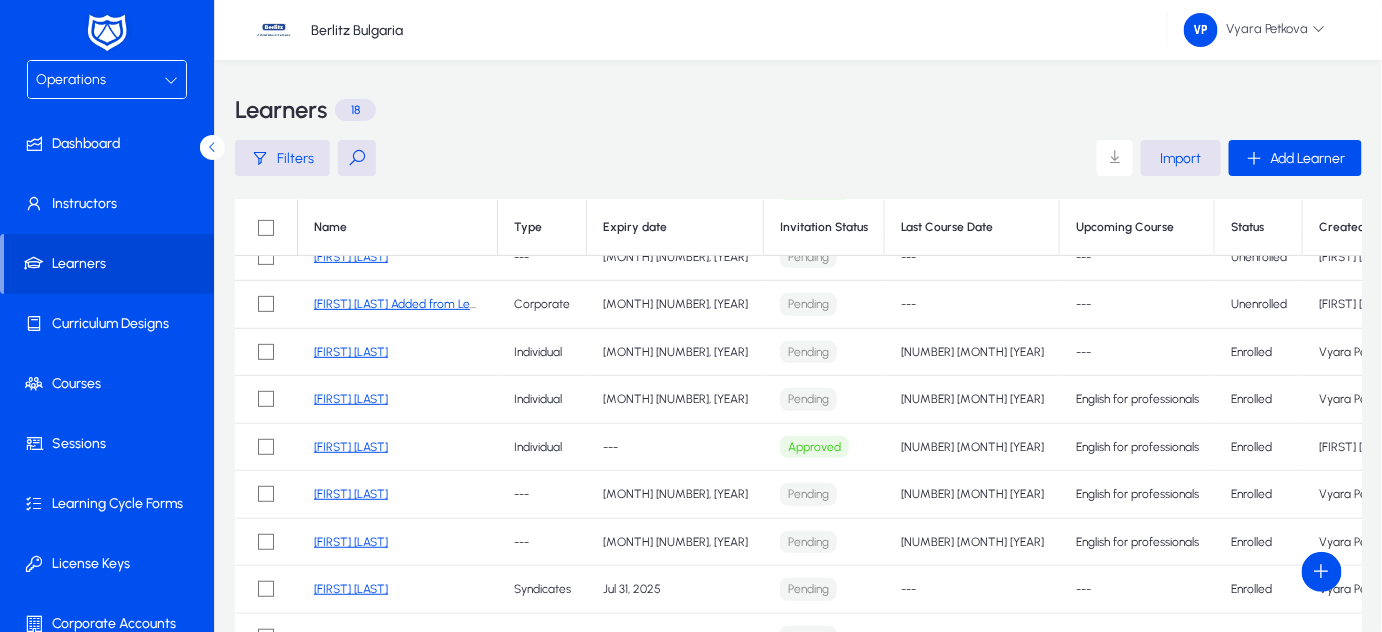 scroll, scrollTop: 405, scrollLeft: 0, axis: vertical 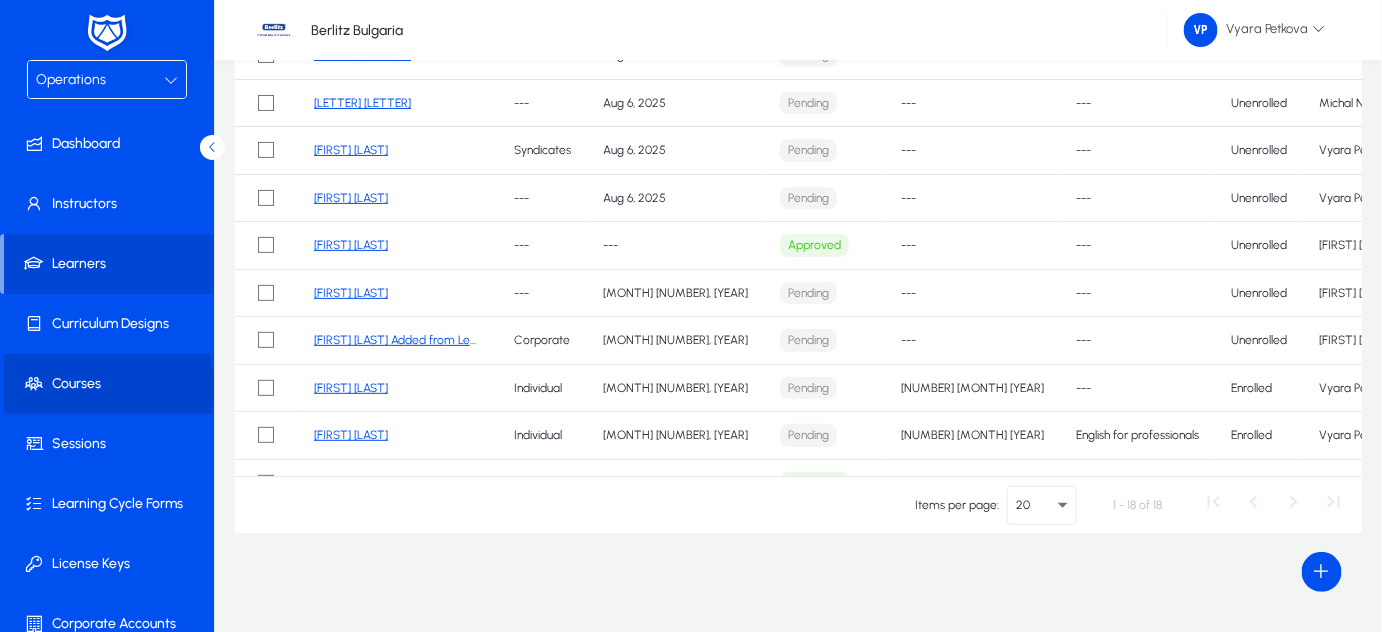 click on "Courses" 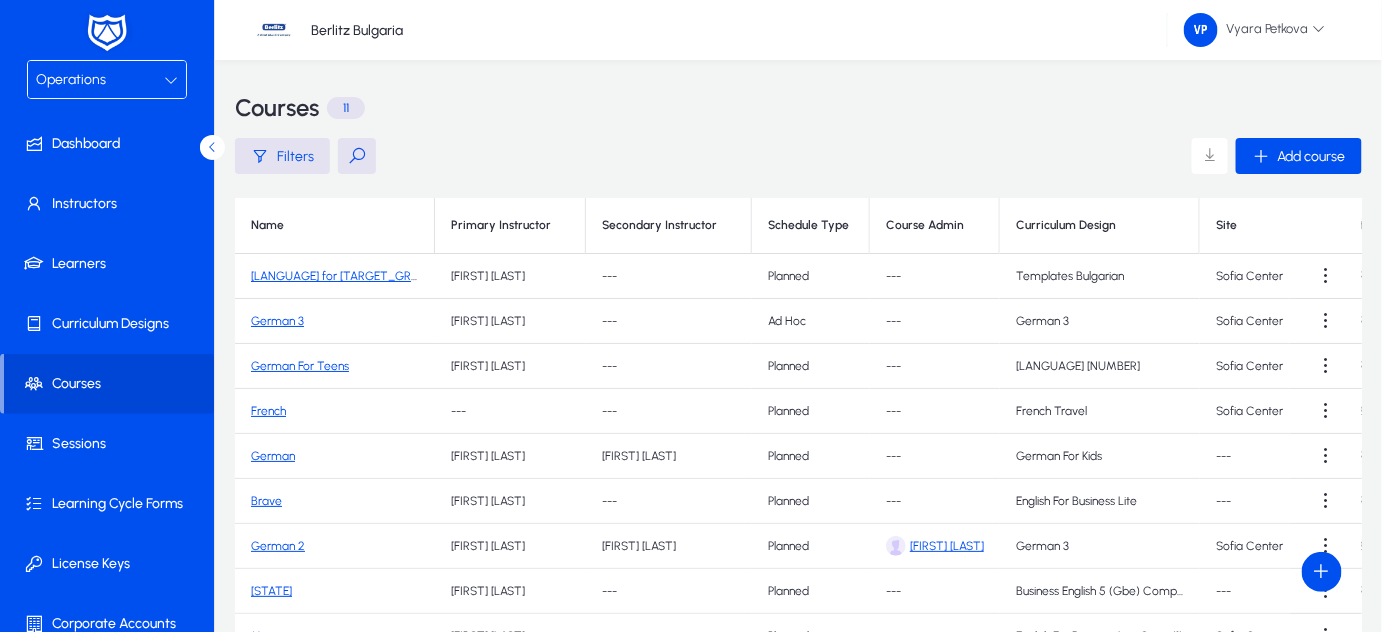 scroll, scrollTop: 0, scrollLeft: 0, axis: both 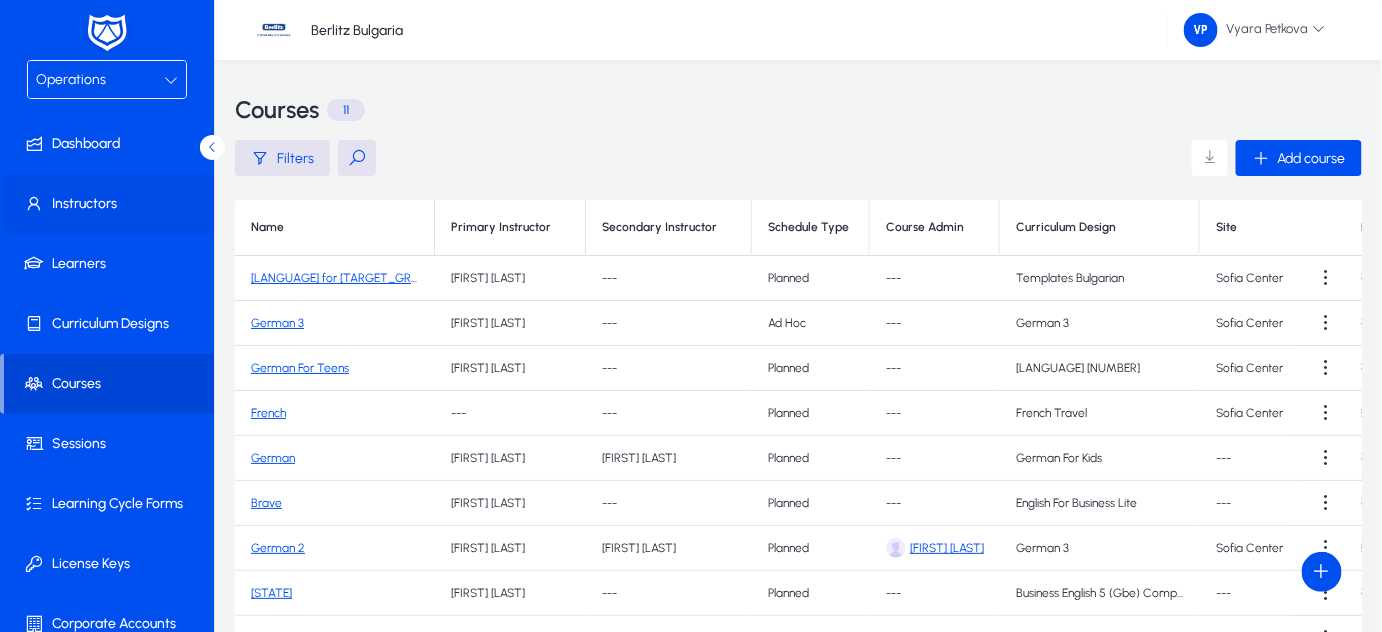 click on "Instructors" 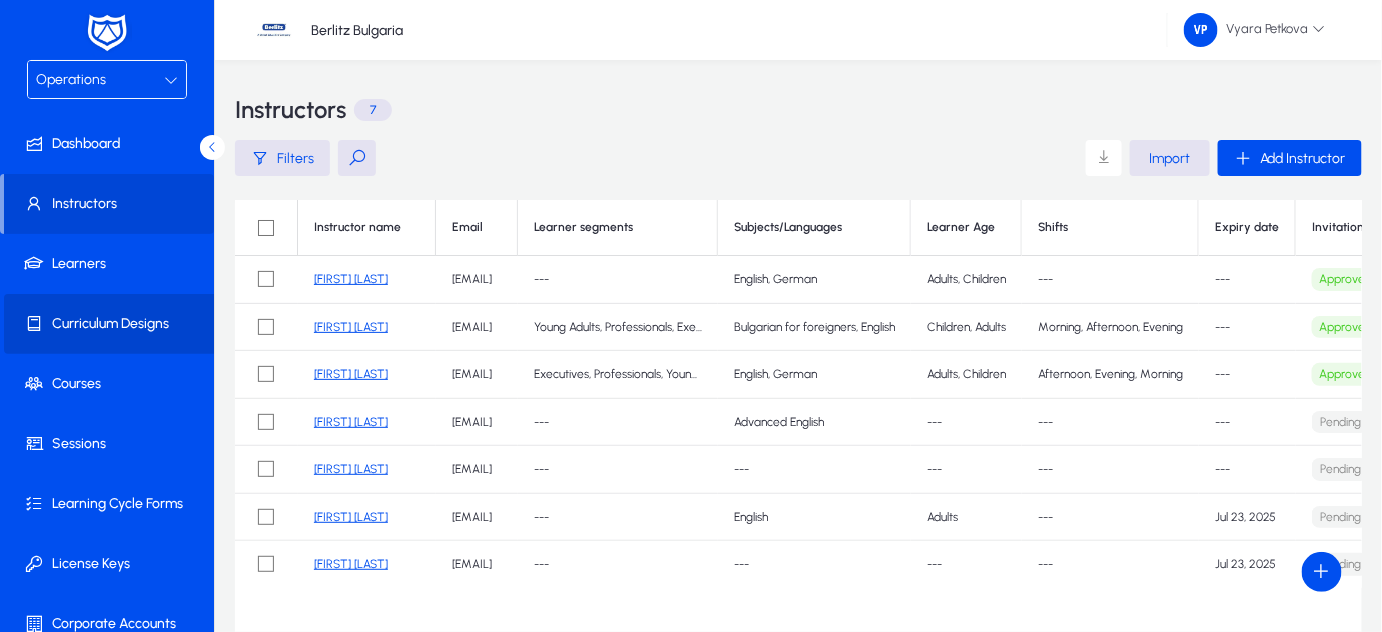 click on "Curriculum Designs" 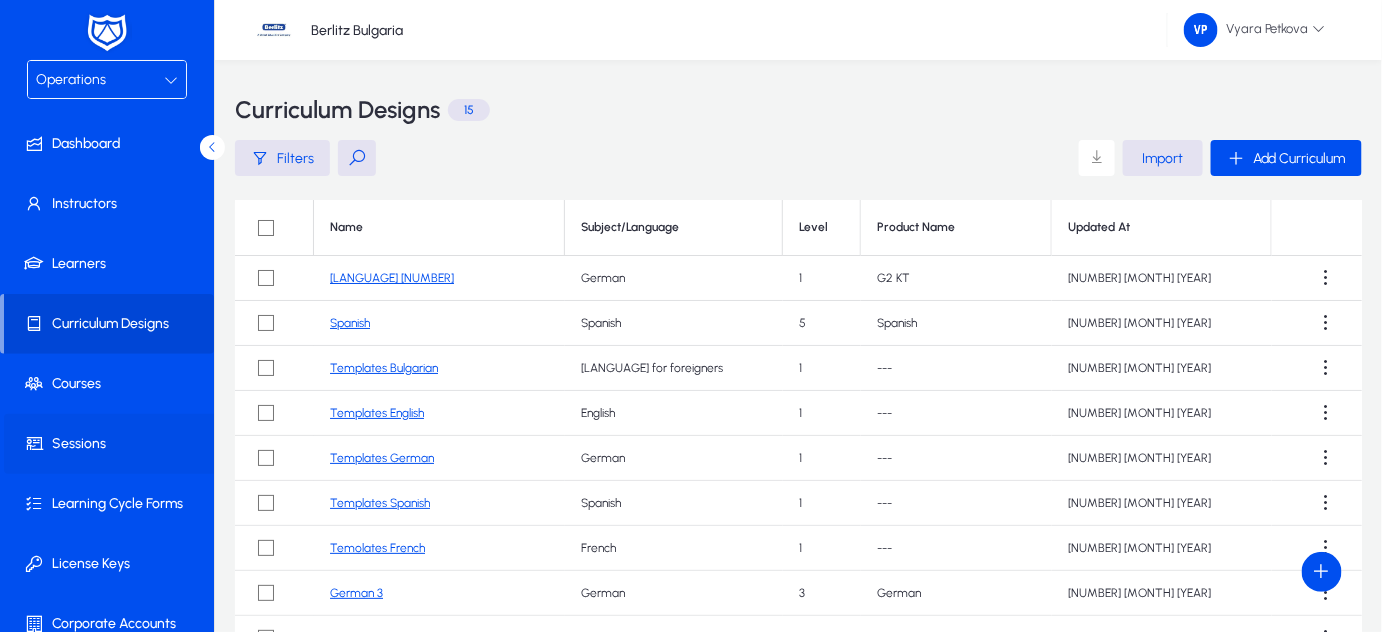 click on "Sessions" 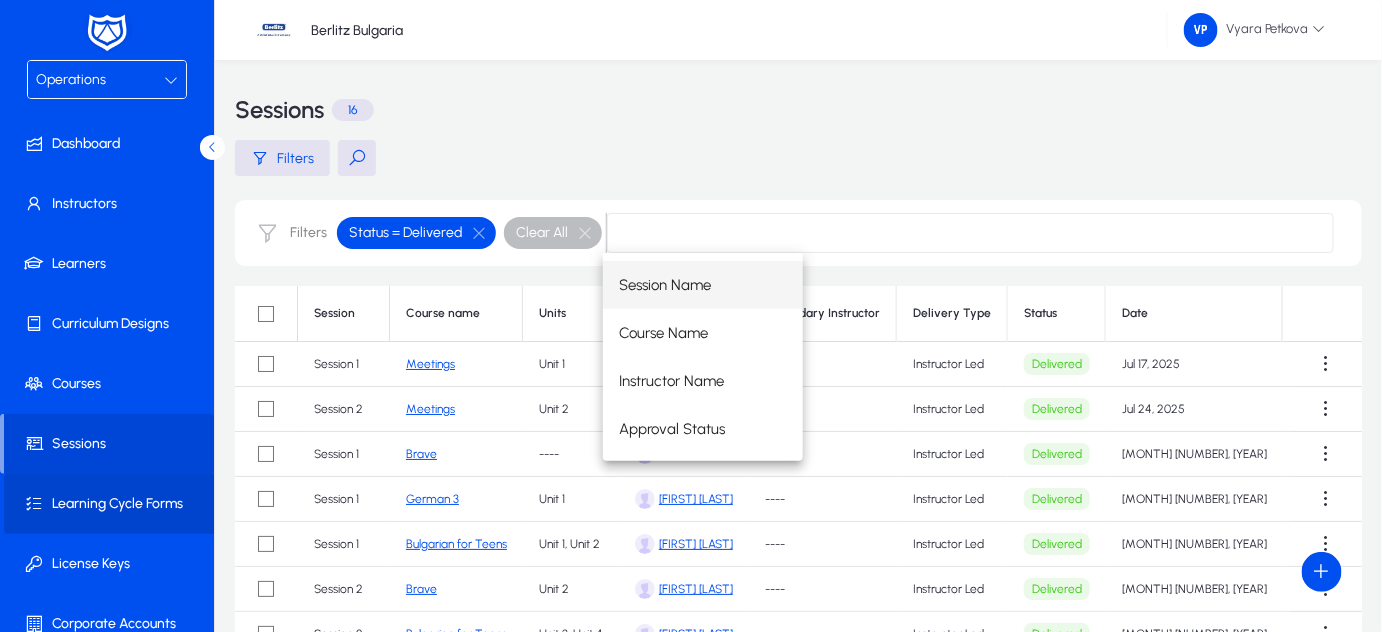 click on "Learning Cycle Forms" 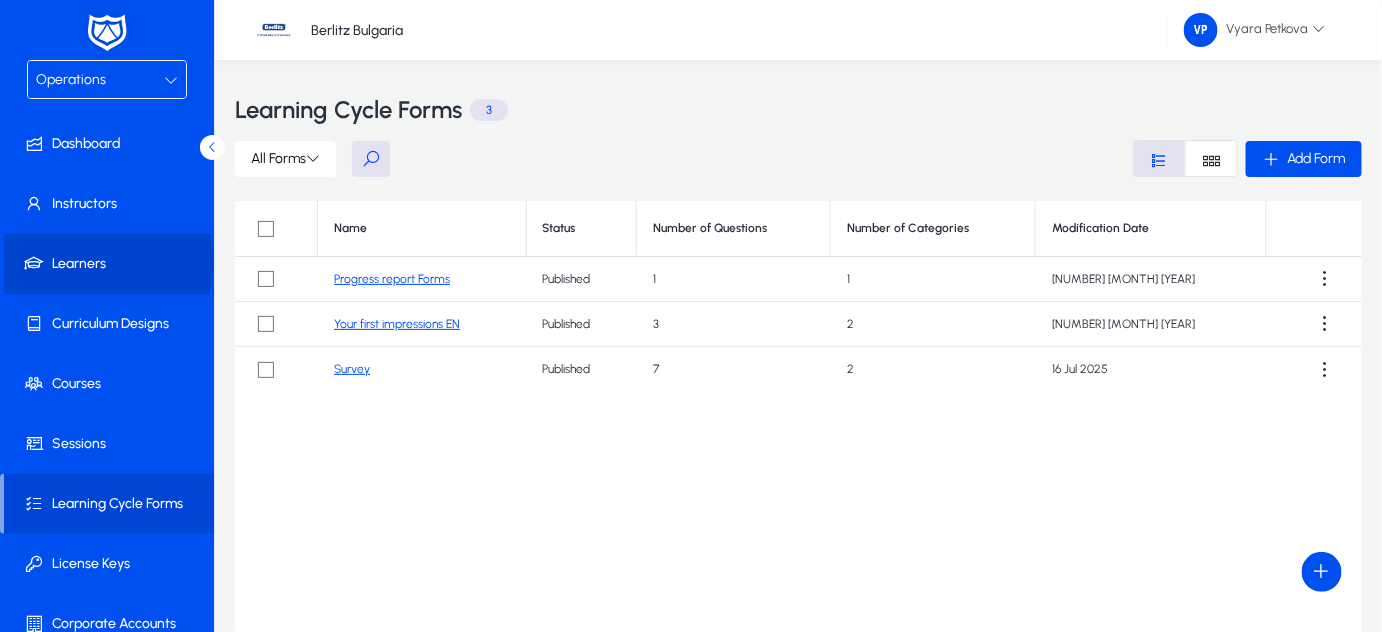 click on "Learners" 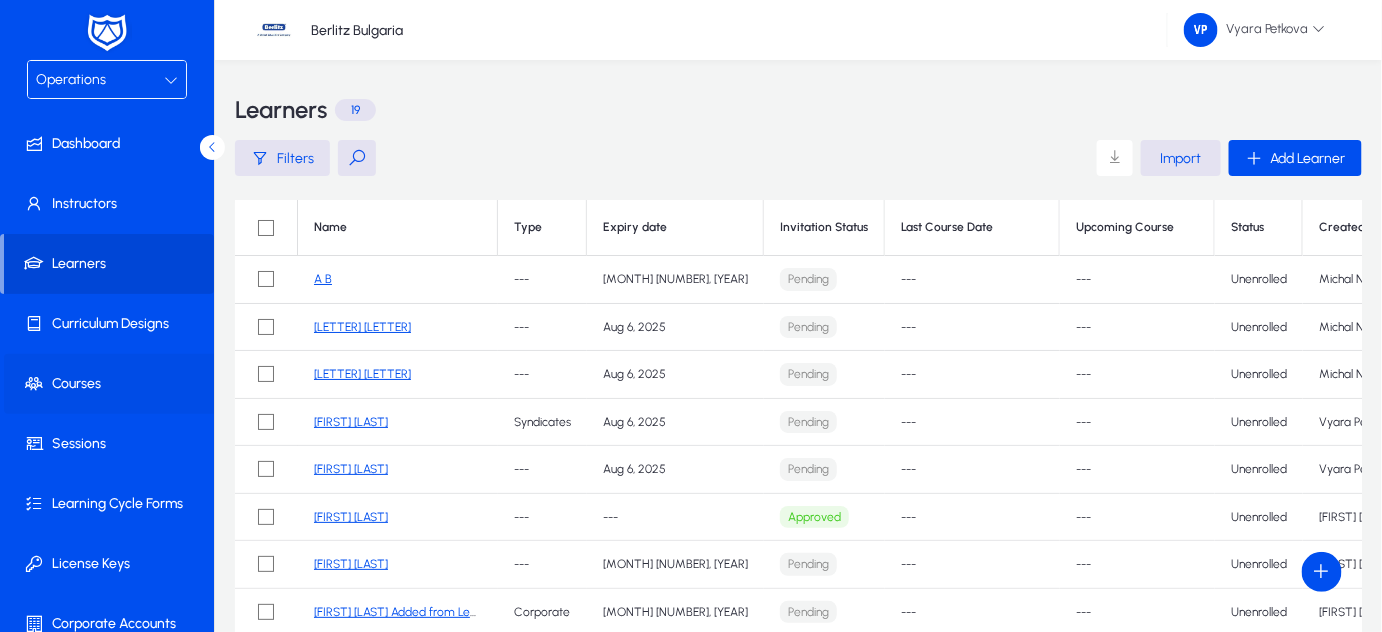 click on "Courses" 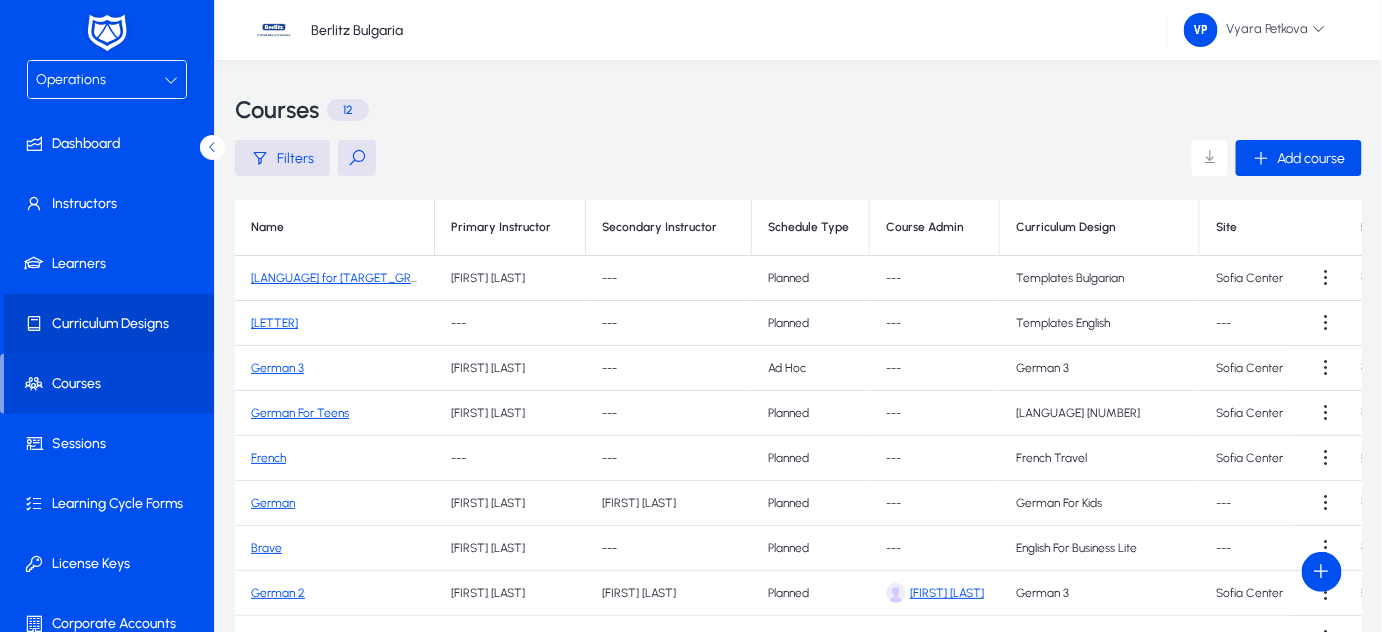 click on "Curriculum Designs" 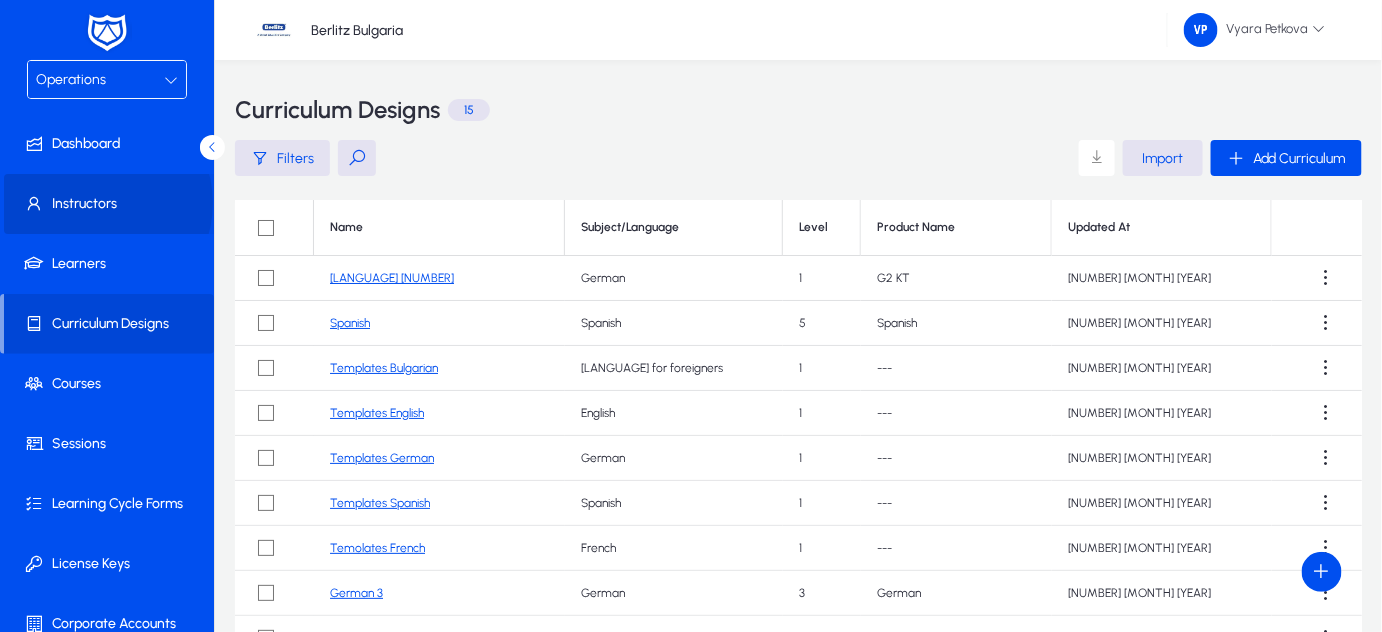 click on "Instructors" 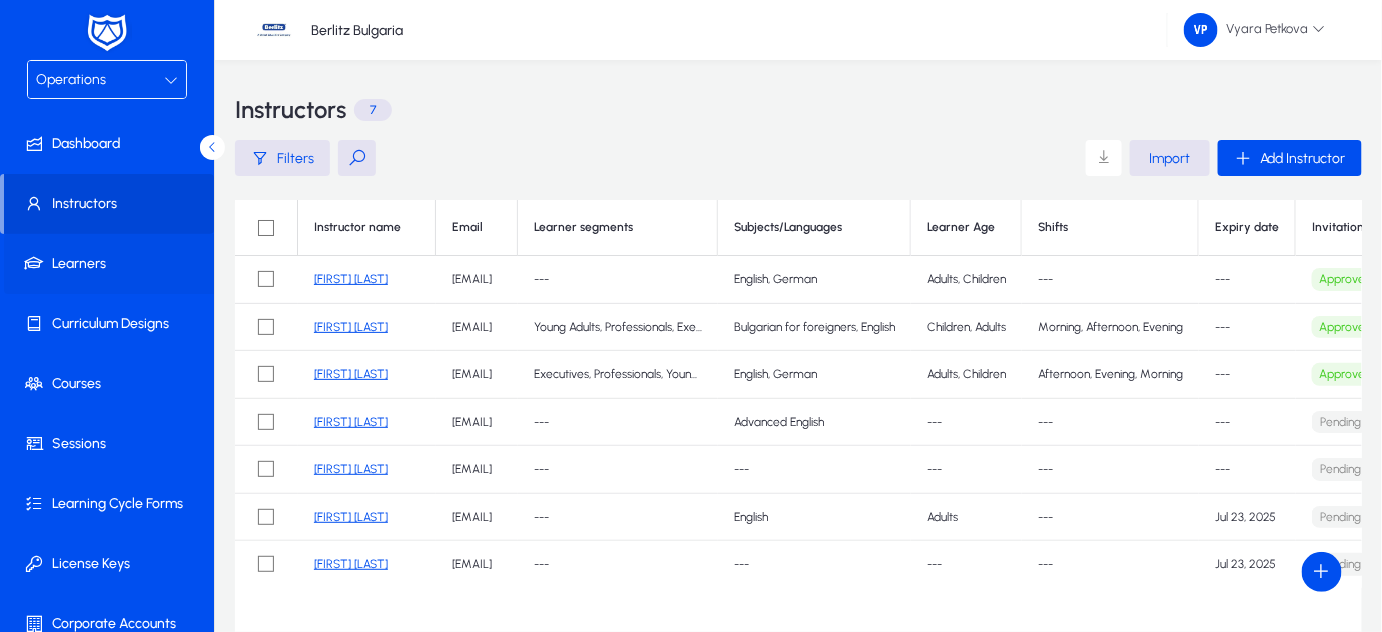 click on "Learners" 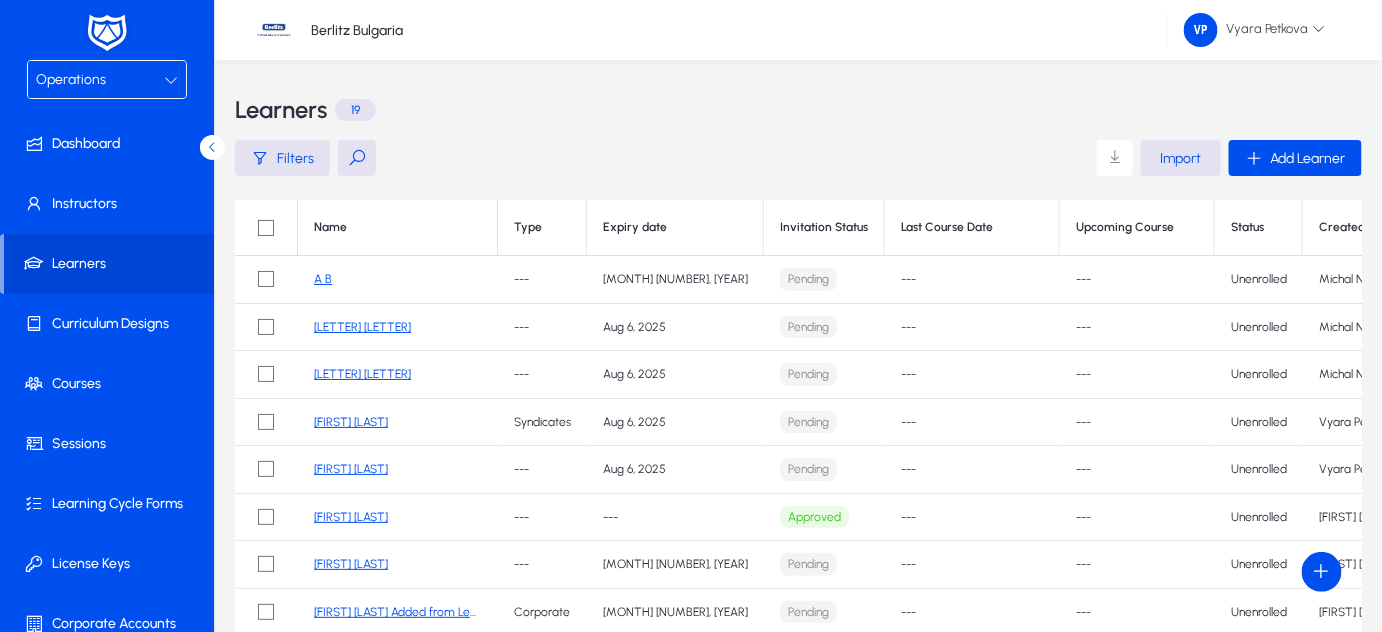click on "A B" 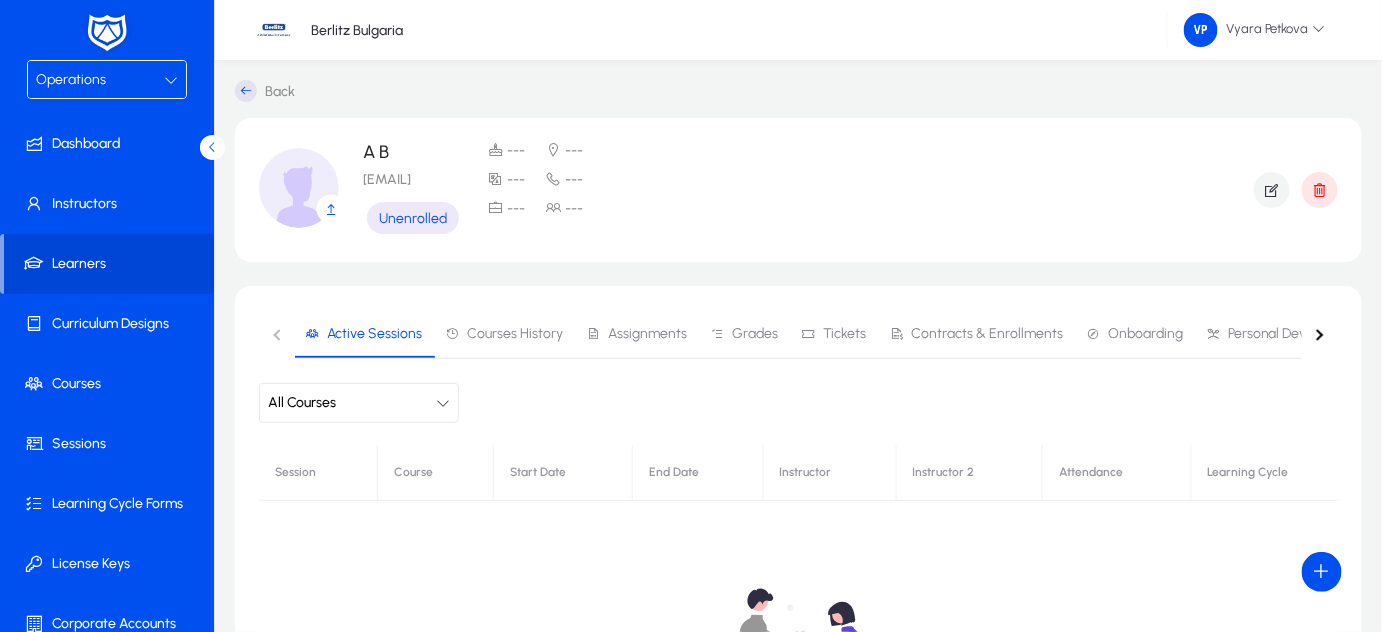 click on "Courses History" at bounding box center (515, 334) 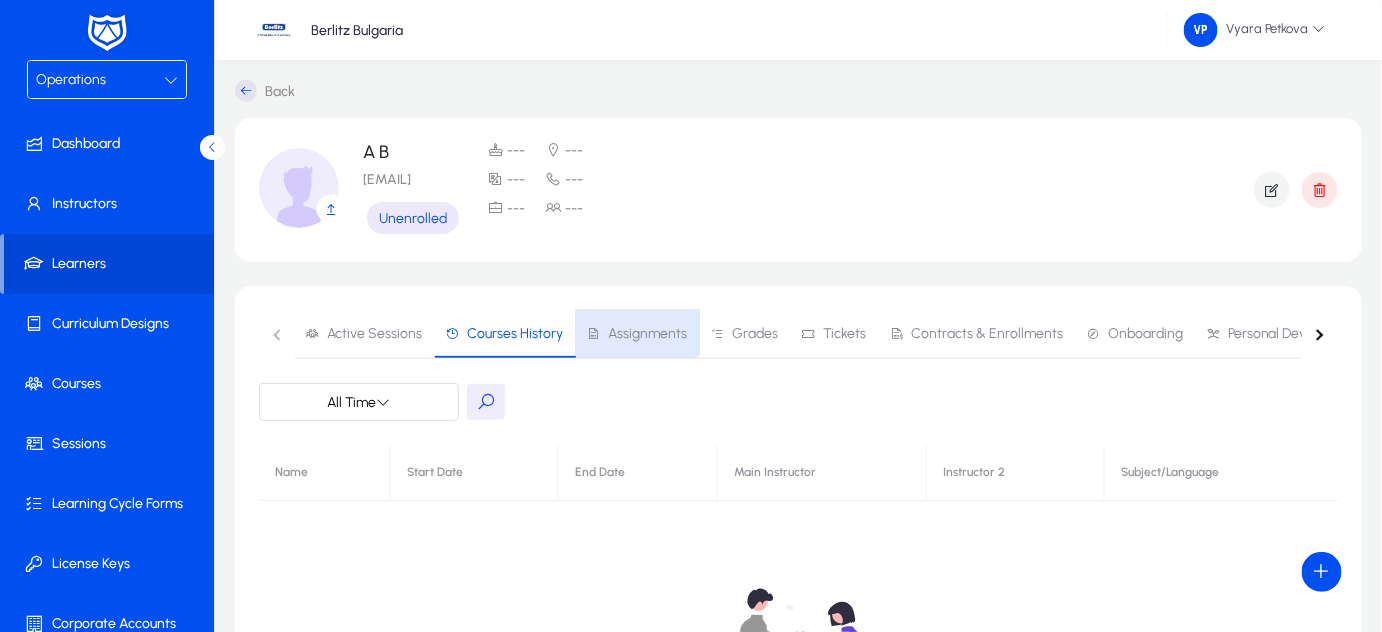 click on "Assignments" at bounding box center (647, 334) 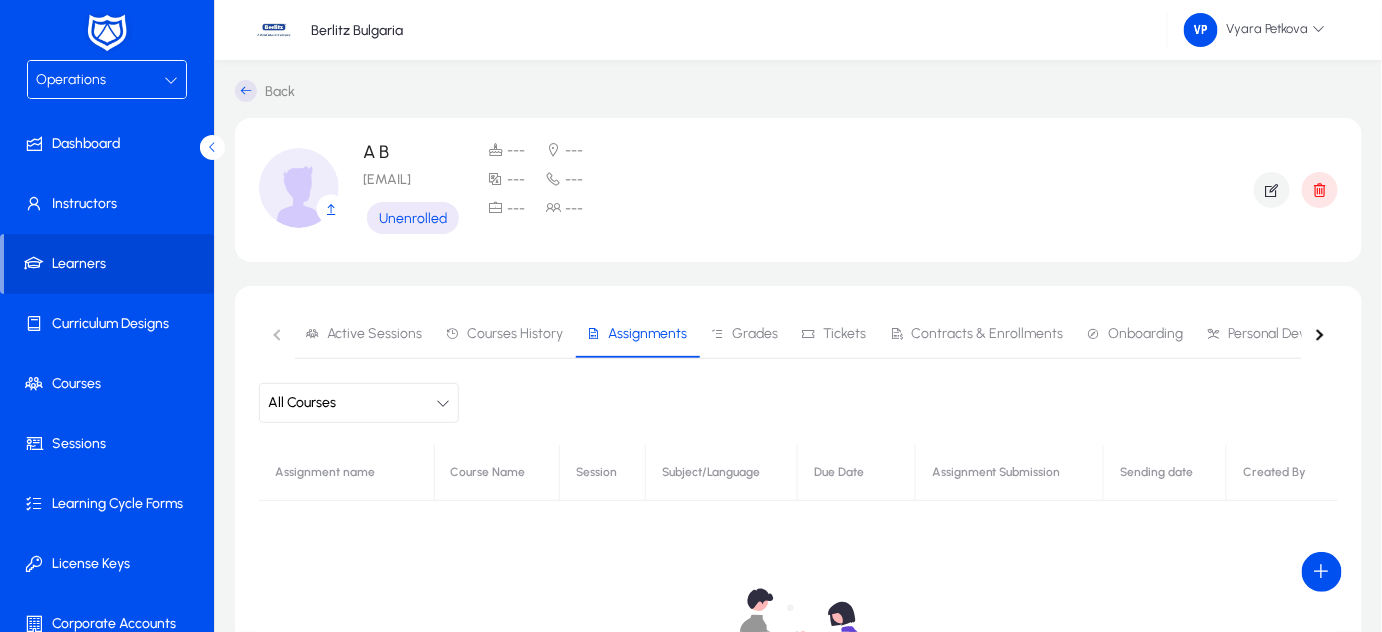 click on "Grades" at bounding box center (755, 334) 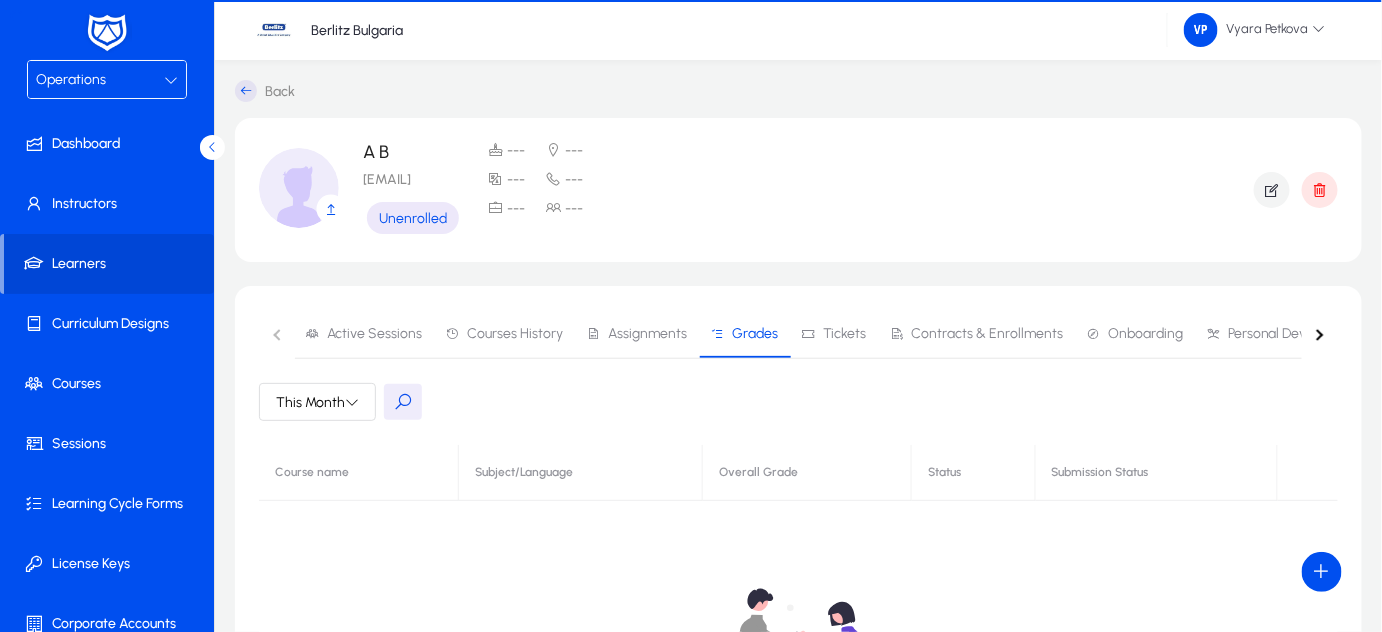 click on "Tickets" at bounding box center (844, 334) 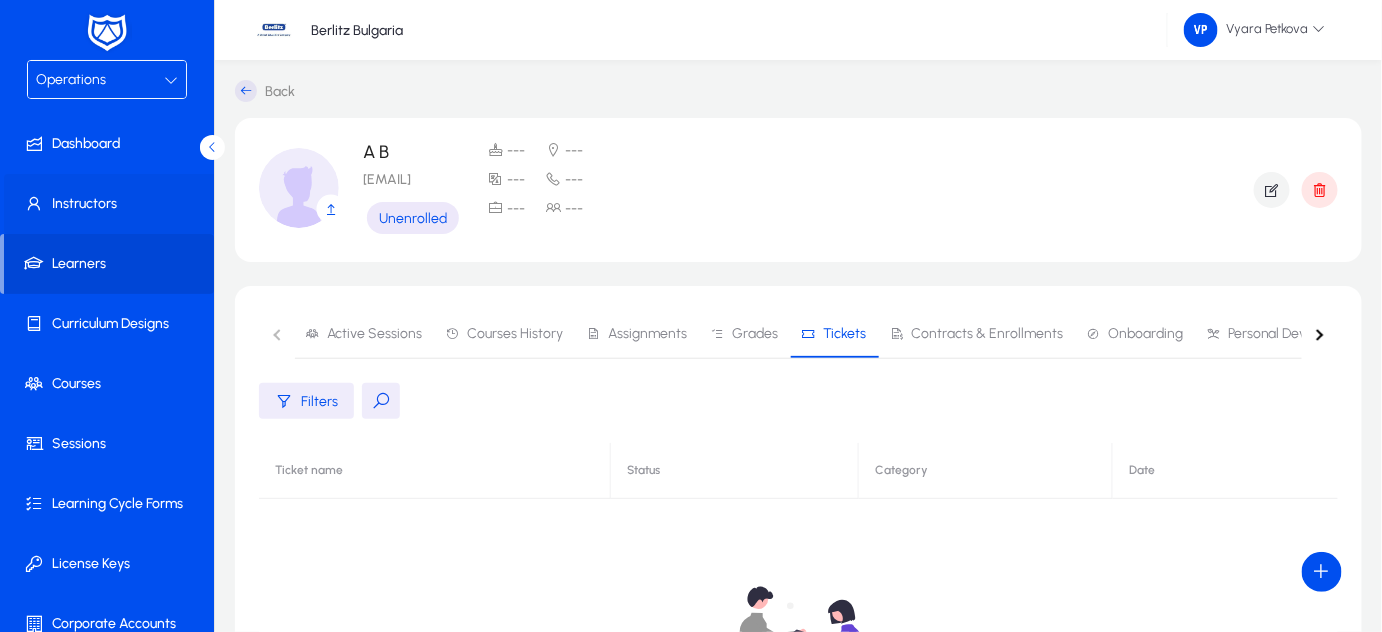 click on "Instructors" 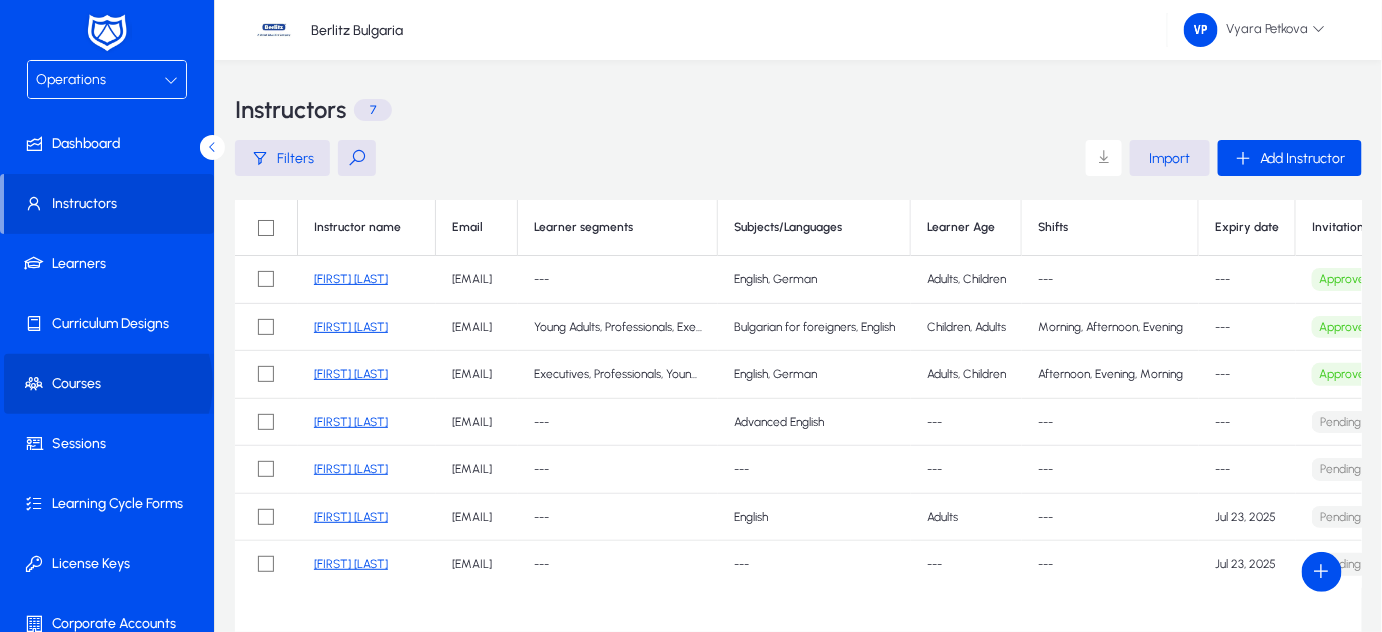 drag, startPoint x: 99, startPoint y: 383, endPoint x: 114, endPoint y: 389, distance: 16.155495 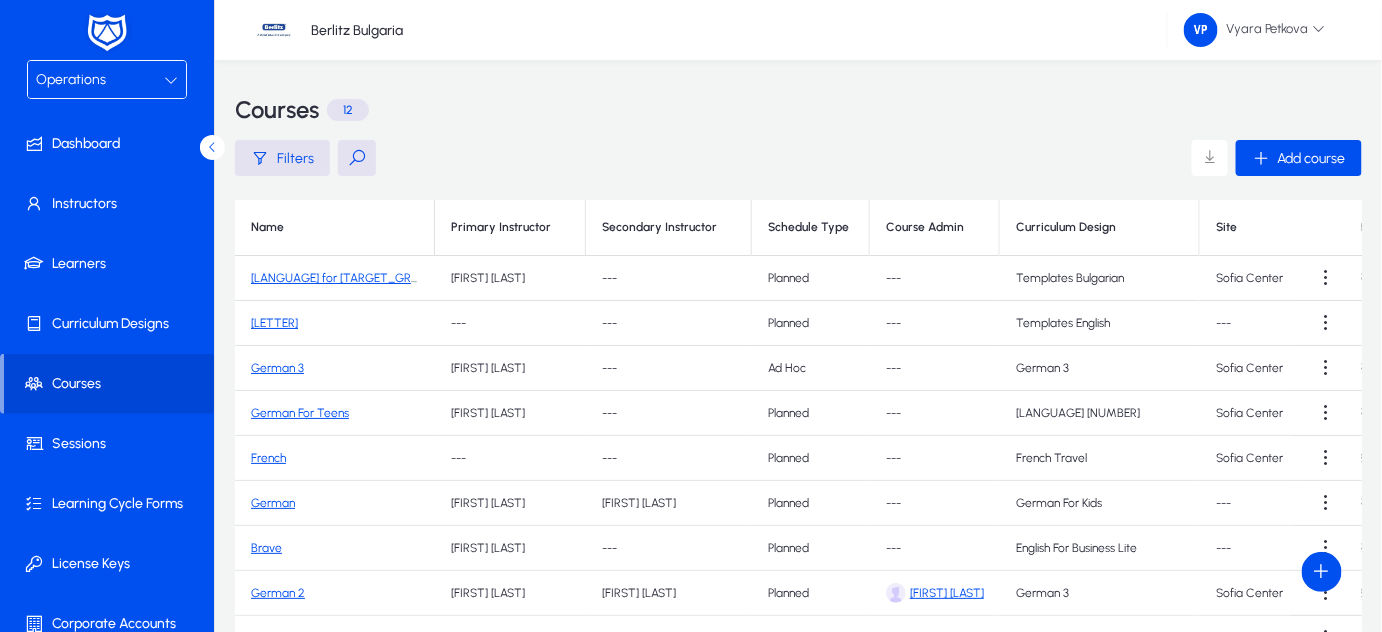 click on "German For Teens" 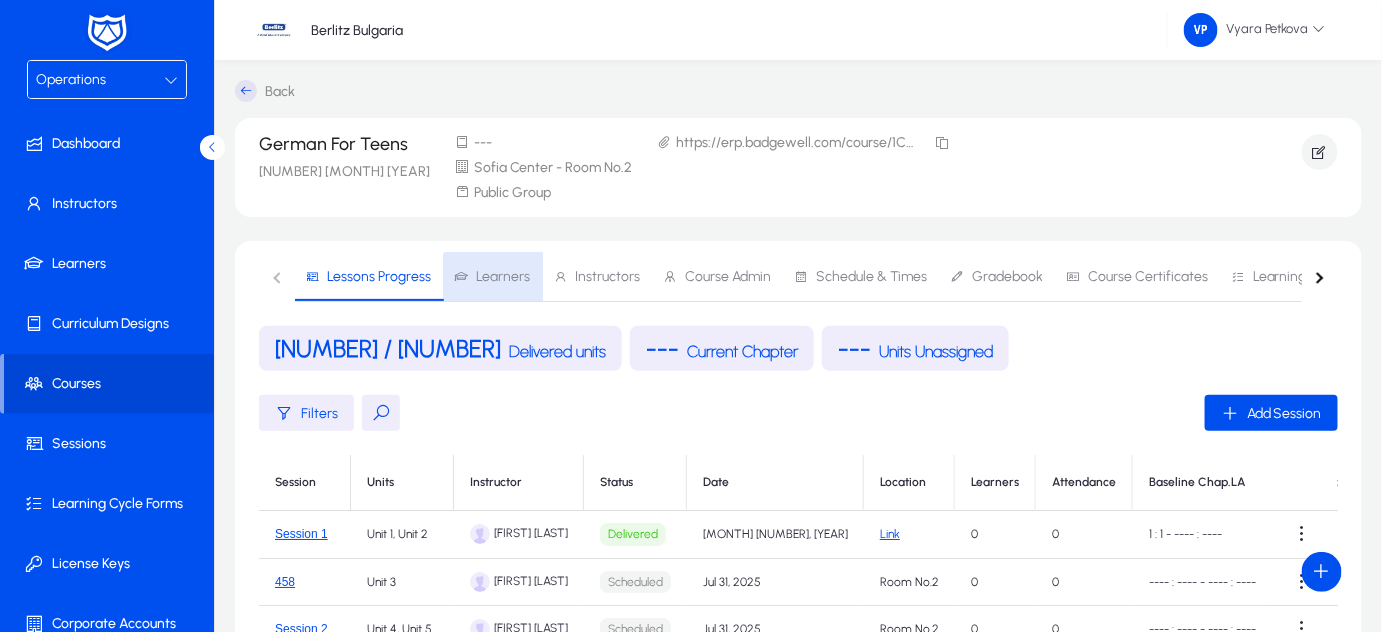 click on "Learners" at bounding box center (503, 277) 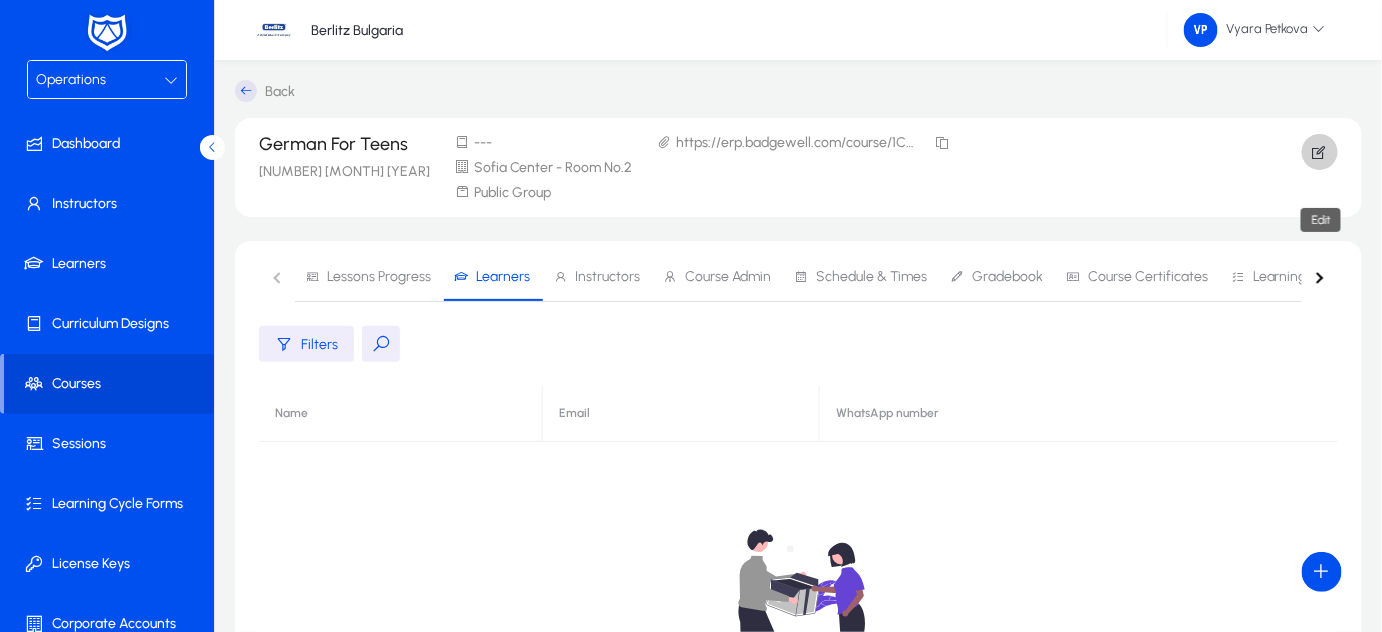click 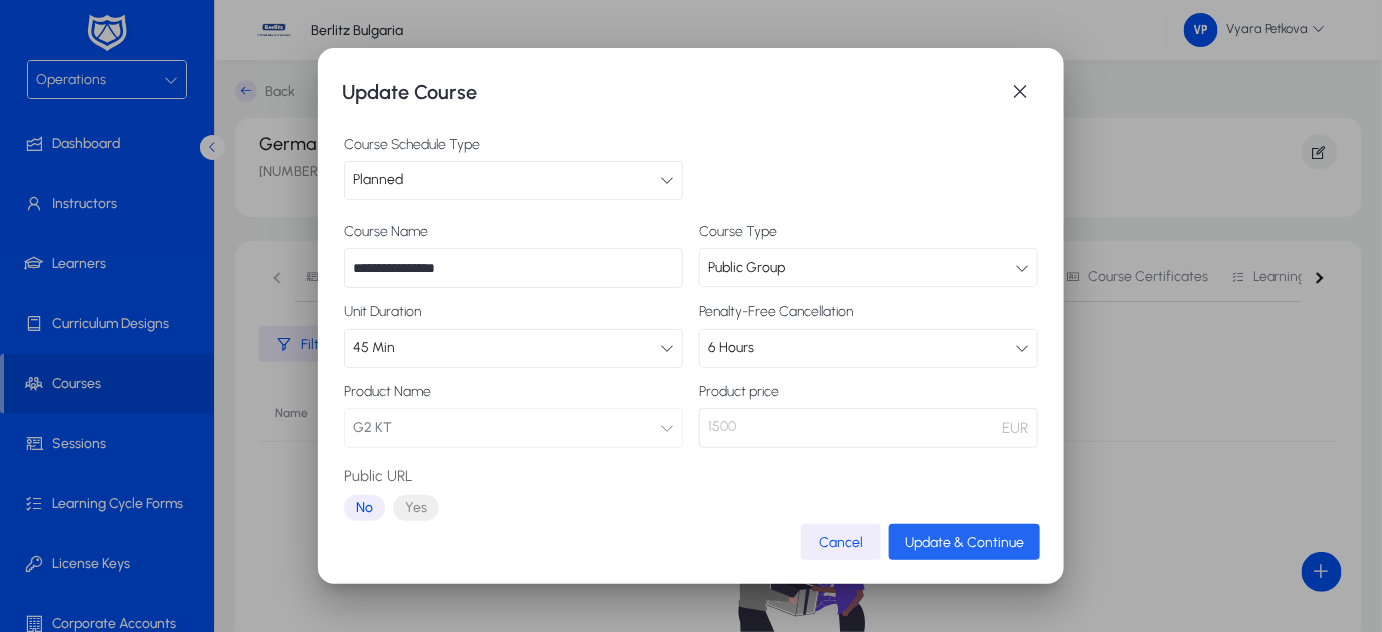 click on "Update & Continue" 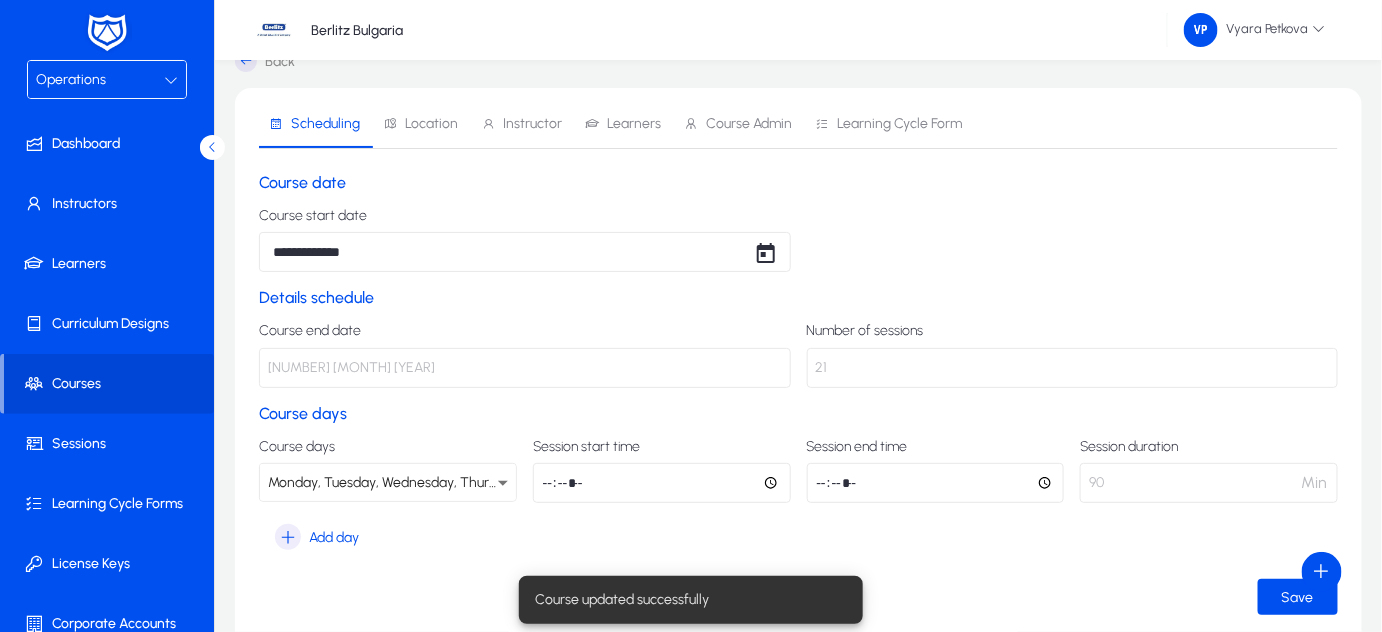 scroll, scrollTop: 0, scrollLeft: 0, axis: both 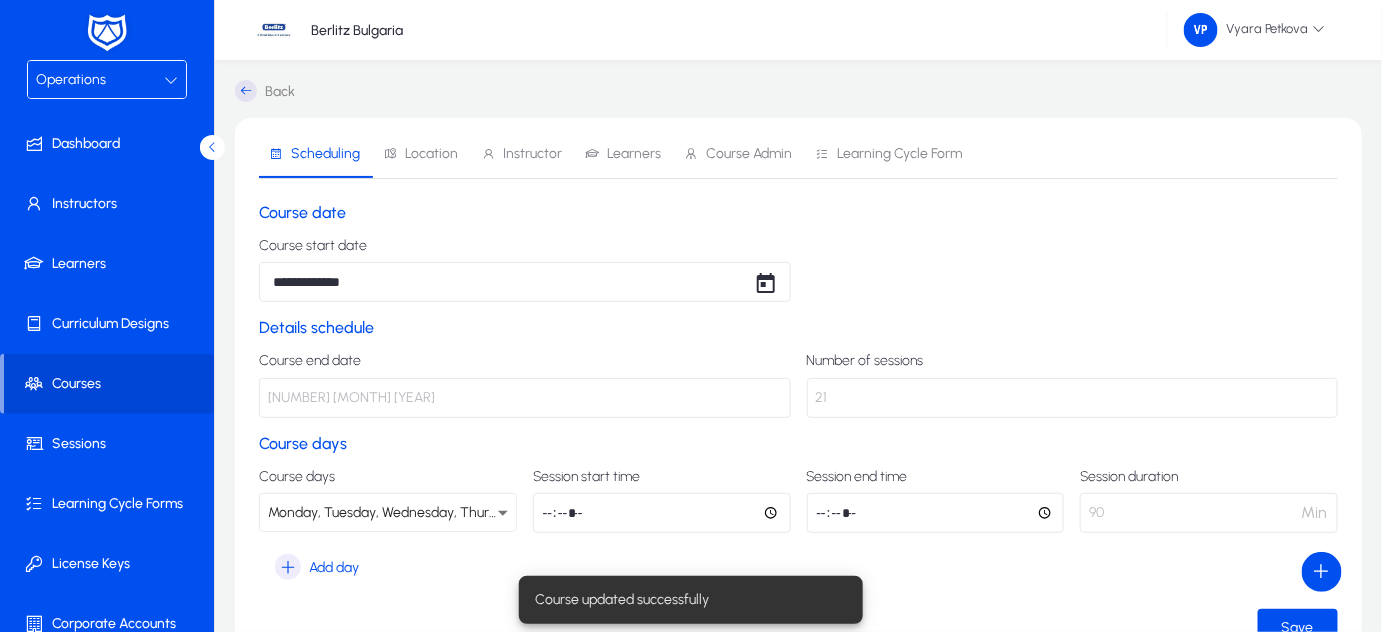 click on "Learners" at bounding box center (634, 154) 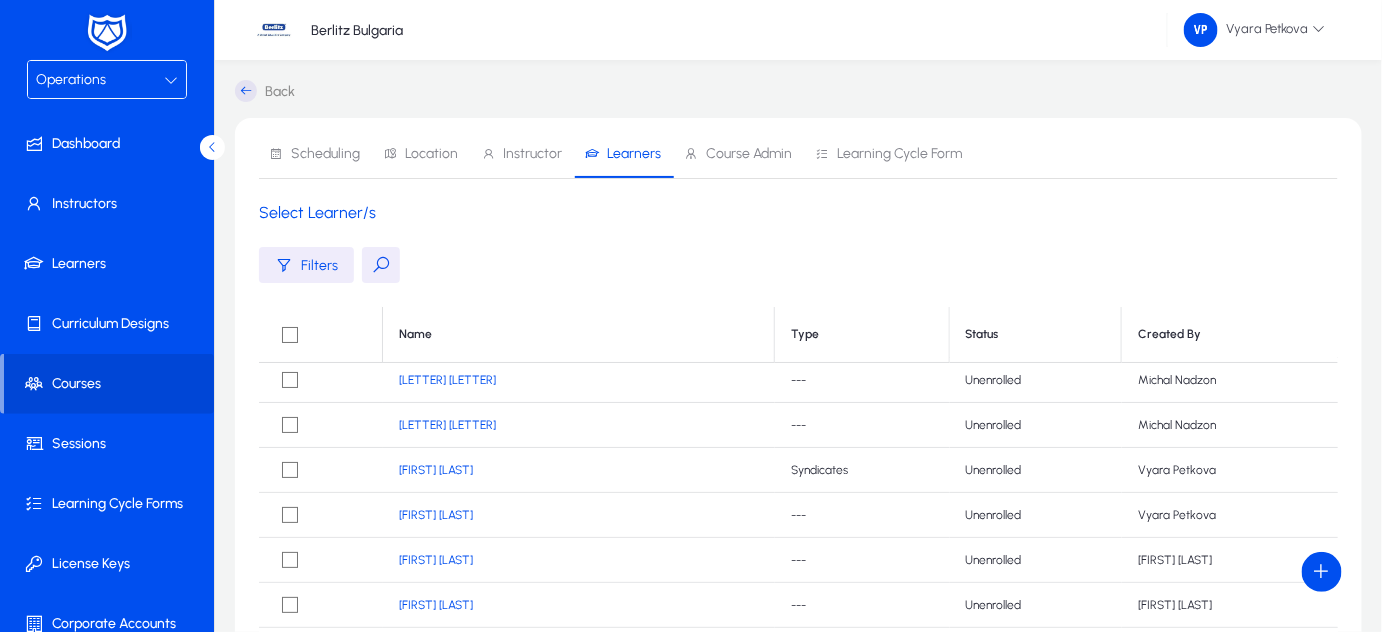 scroll, scrollTop: 90, scrollLeft: 0, axis: vertical 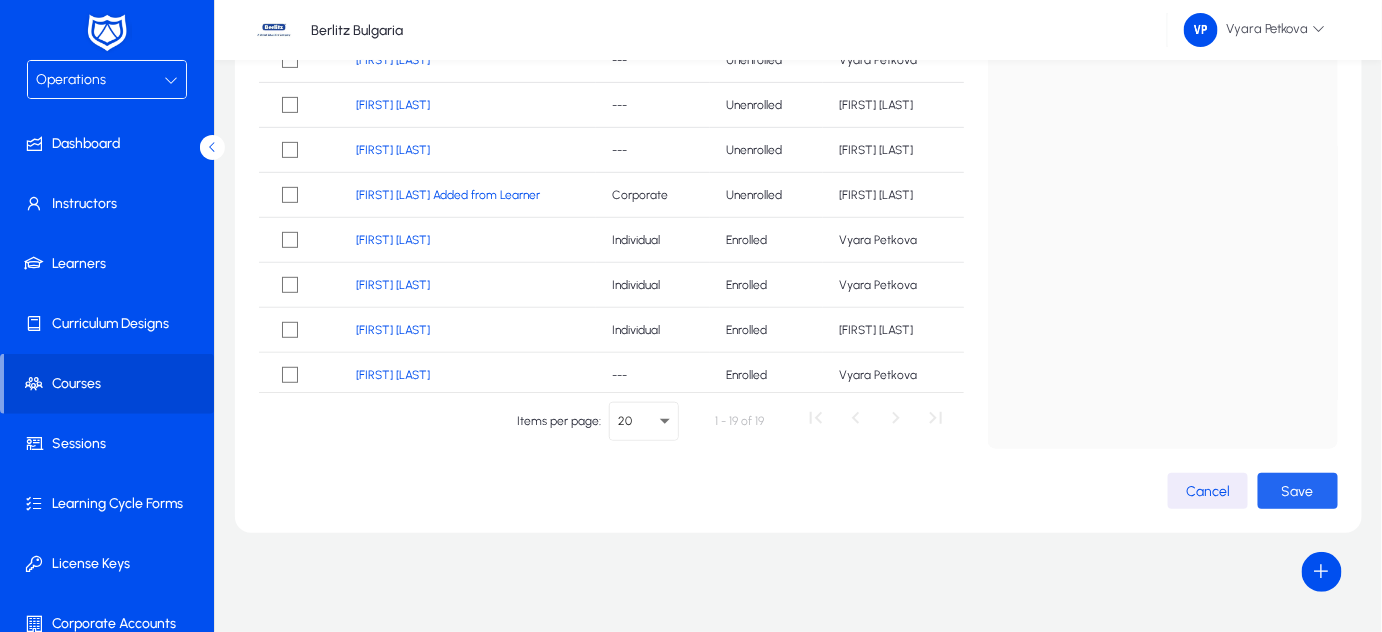click on "Save" 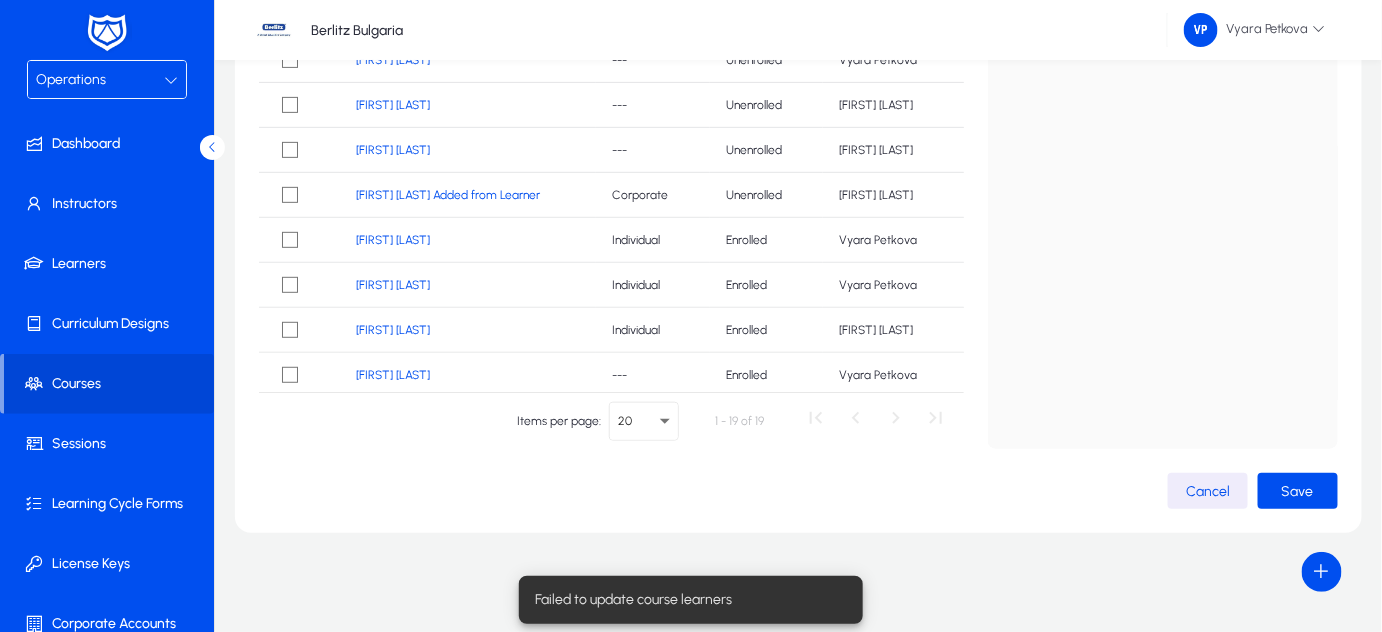 scroll, scrollTop: 0, scrollLeft: 0, axis: both 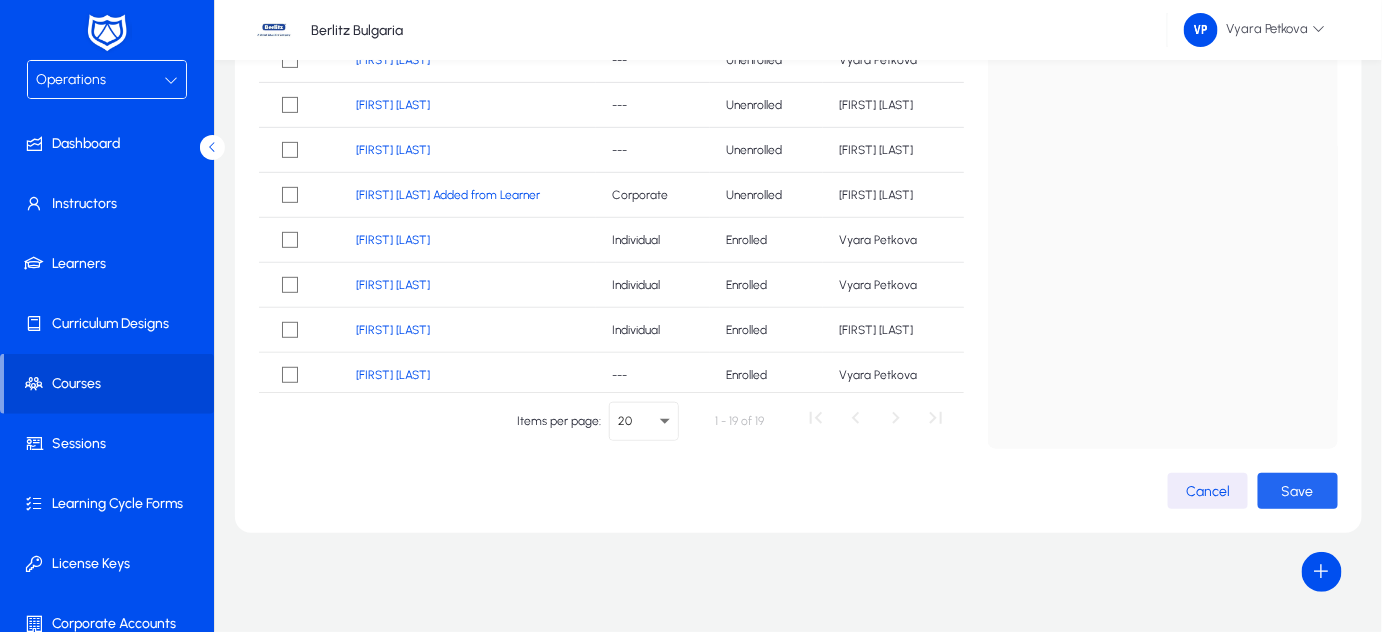 click on "Save" 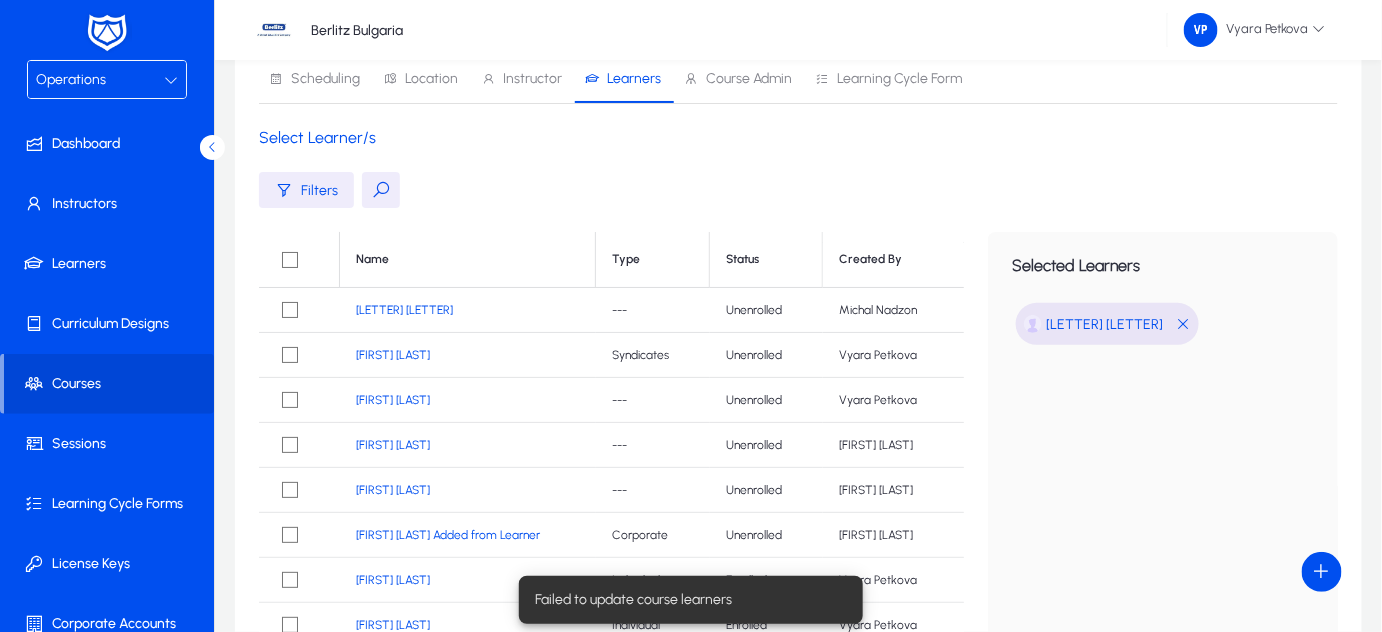 scroll, scrollTop: 0, scrollLeft: 0, axis: both 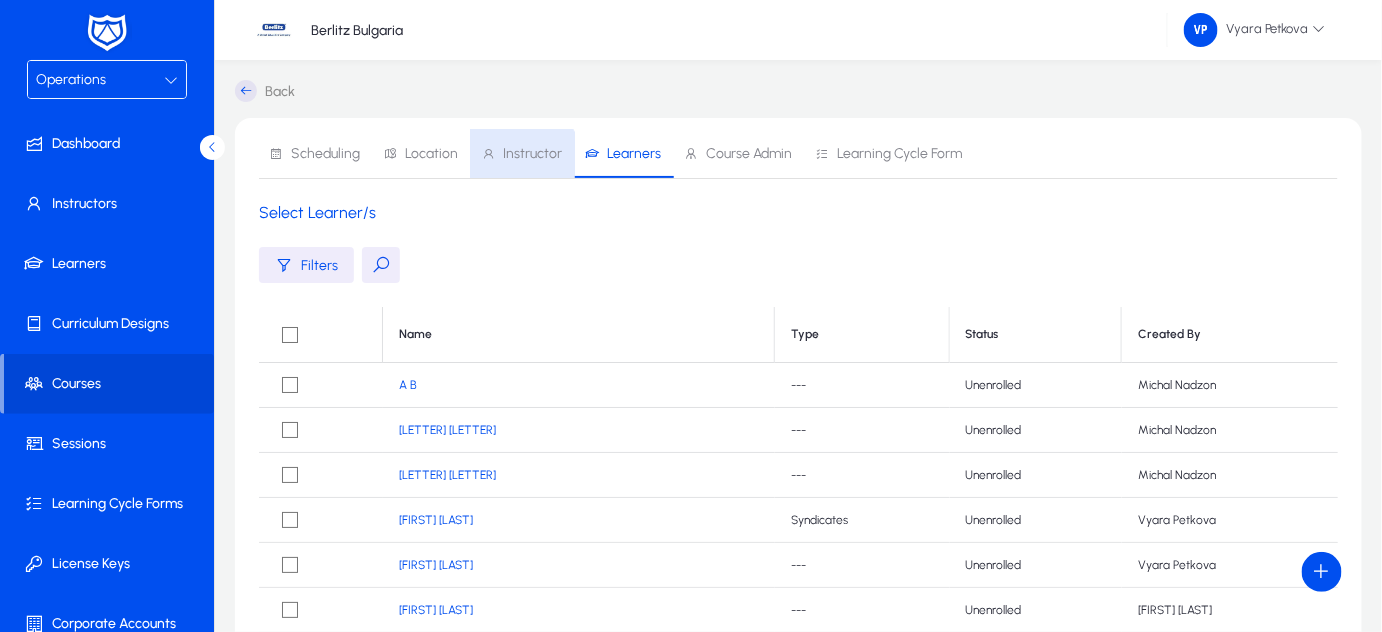 click on "Instructor" at bounding box center [532, 154] 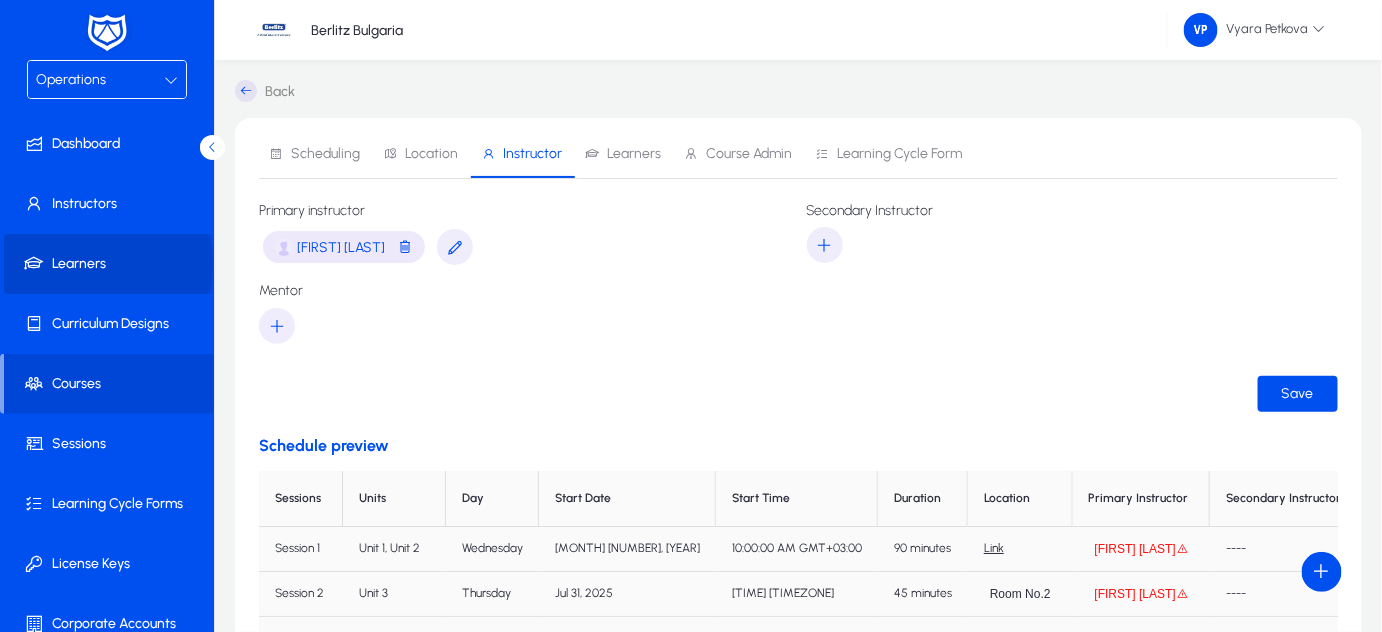 click on "Learners" 